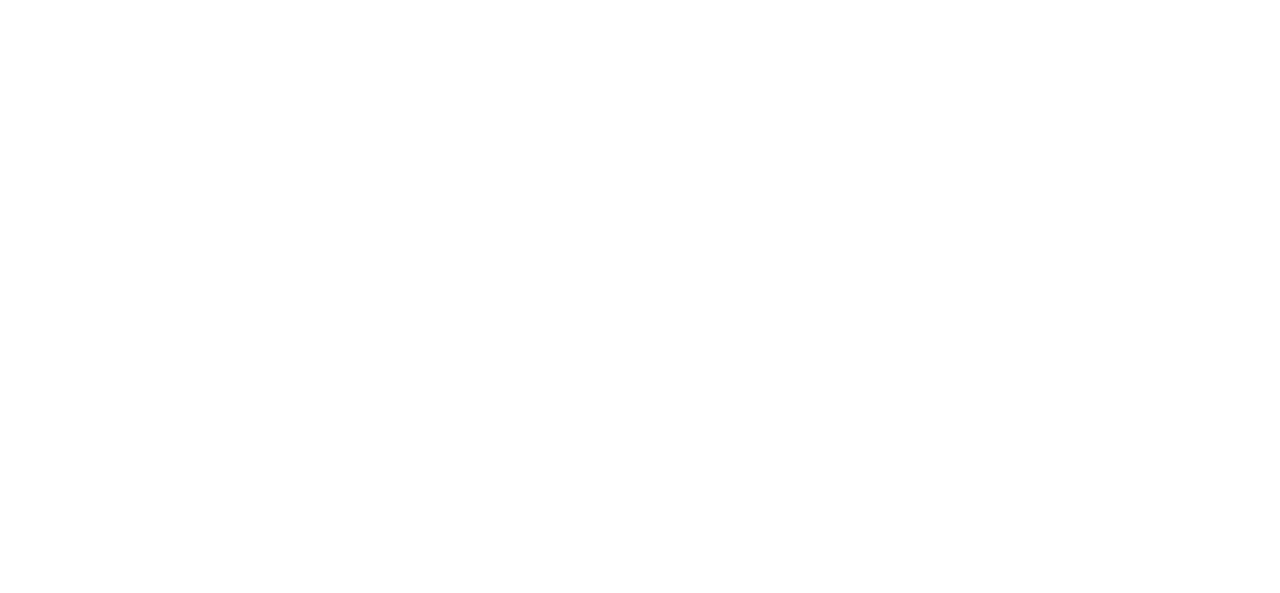 scroll, scrollTop: 0, scrollLeft: 0, axis: both 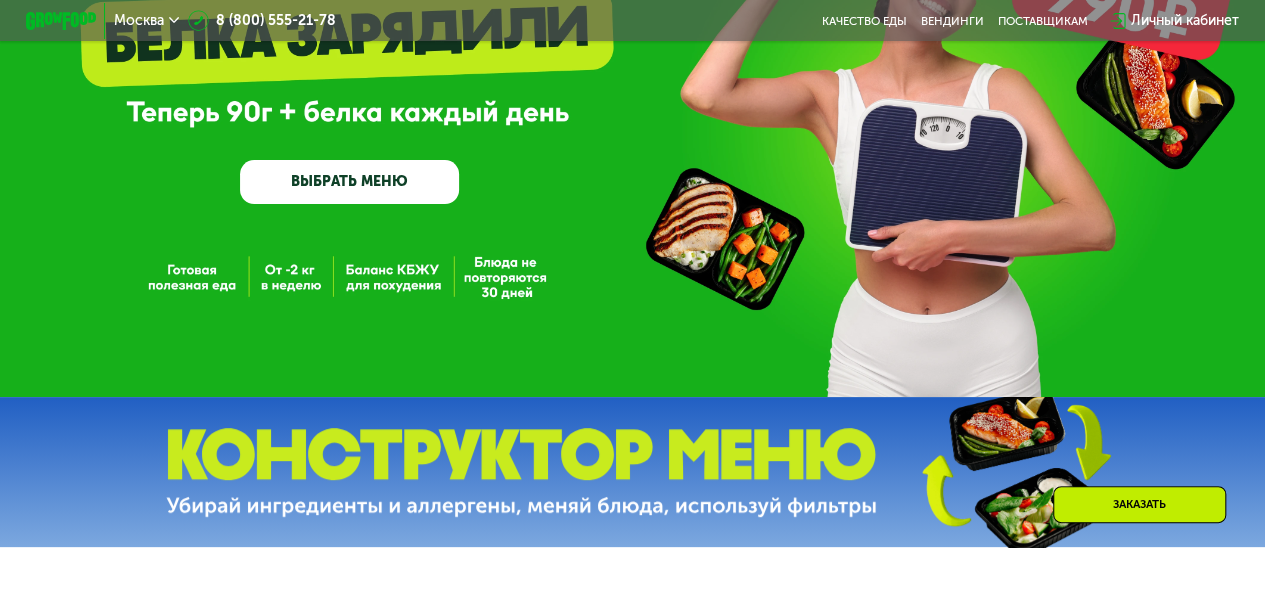 click on "ВЫБРАТЬ МЕНЮ" at bounding box center (349, 182) 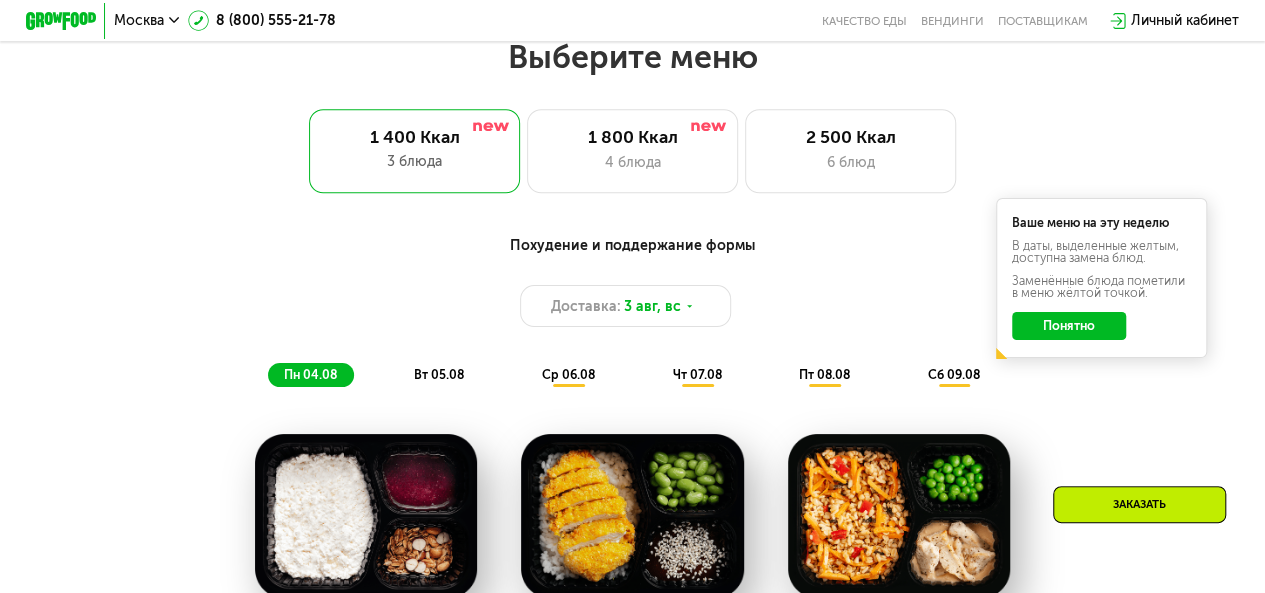 scroll, scrollTop: 774, scrollLeft: 0, axis: vertical 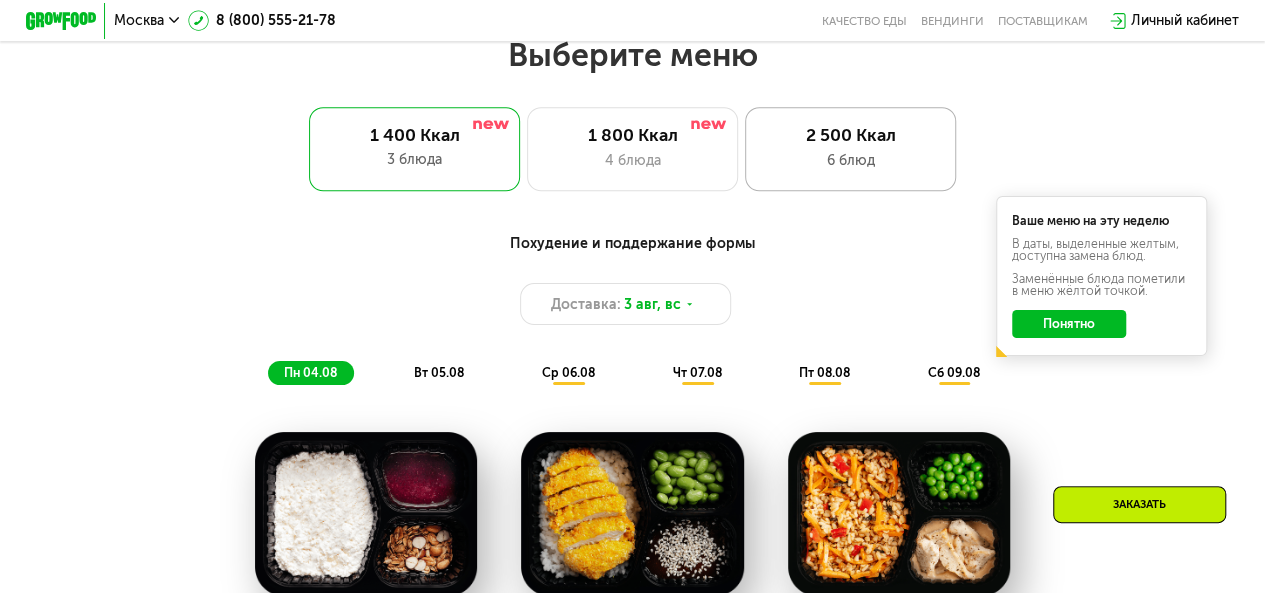 click on "6 блюд" at bounding box center [850, 160] 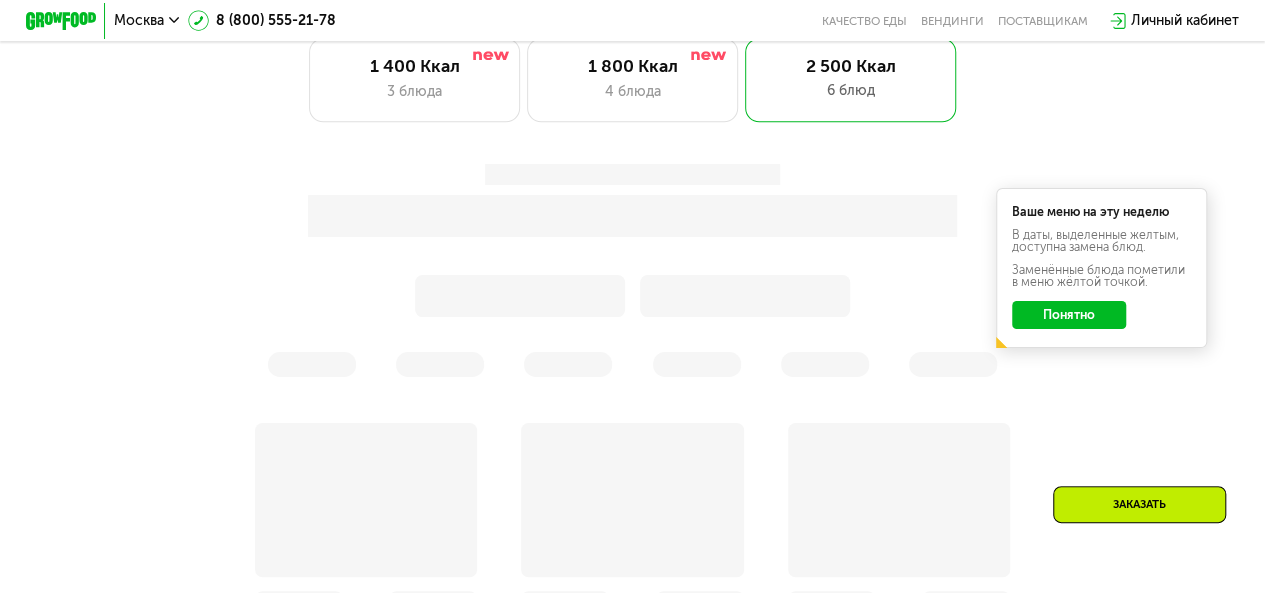 scroll, scrollTop: 874, scrollLeft: 0, axis: vertical 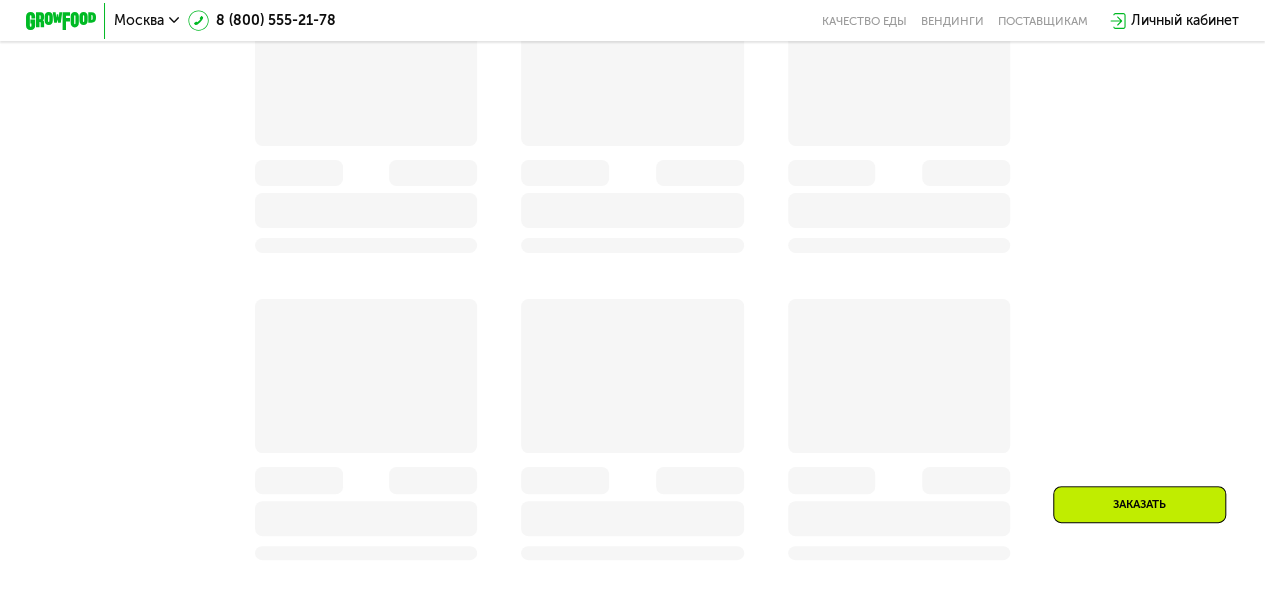 click on "Заказать" at bounding box center (1139, 504) 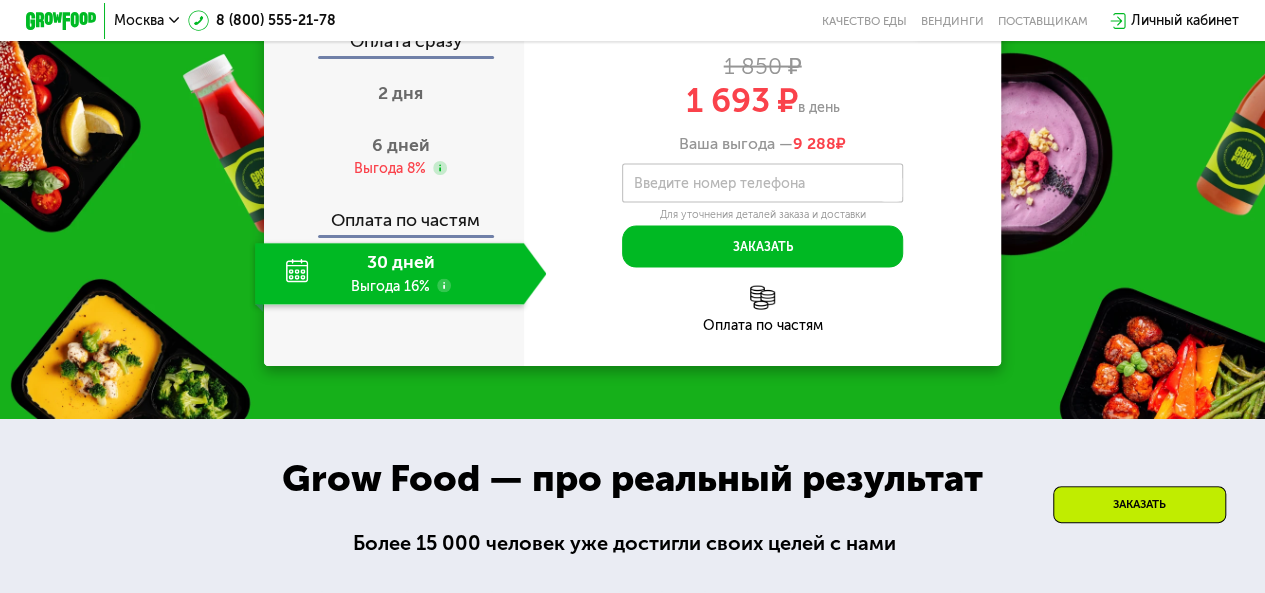 scroll, scrollTop: 2170, scrollLeft: 0, axis: vertical 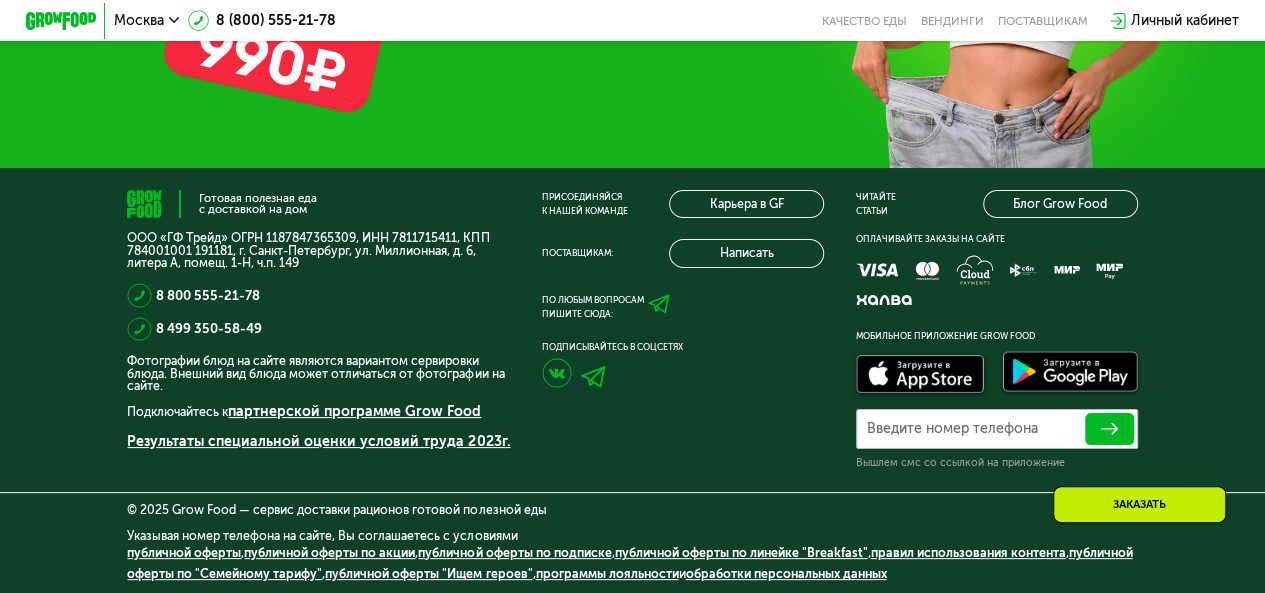 click on "ЗАКАЗАТЬ" at bounding box center (632, 13) 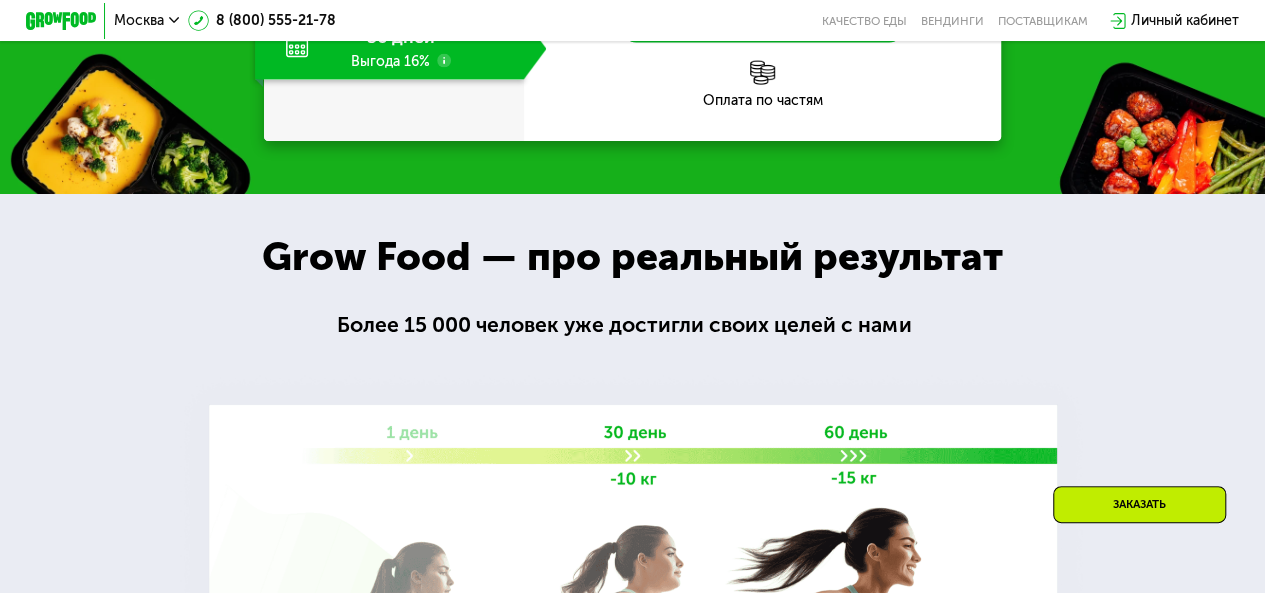 scroll, scrollTop: 2156, scrollLeft: 0, axis: vertical 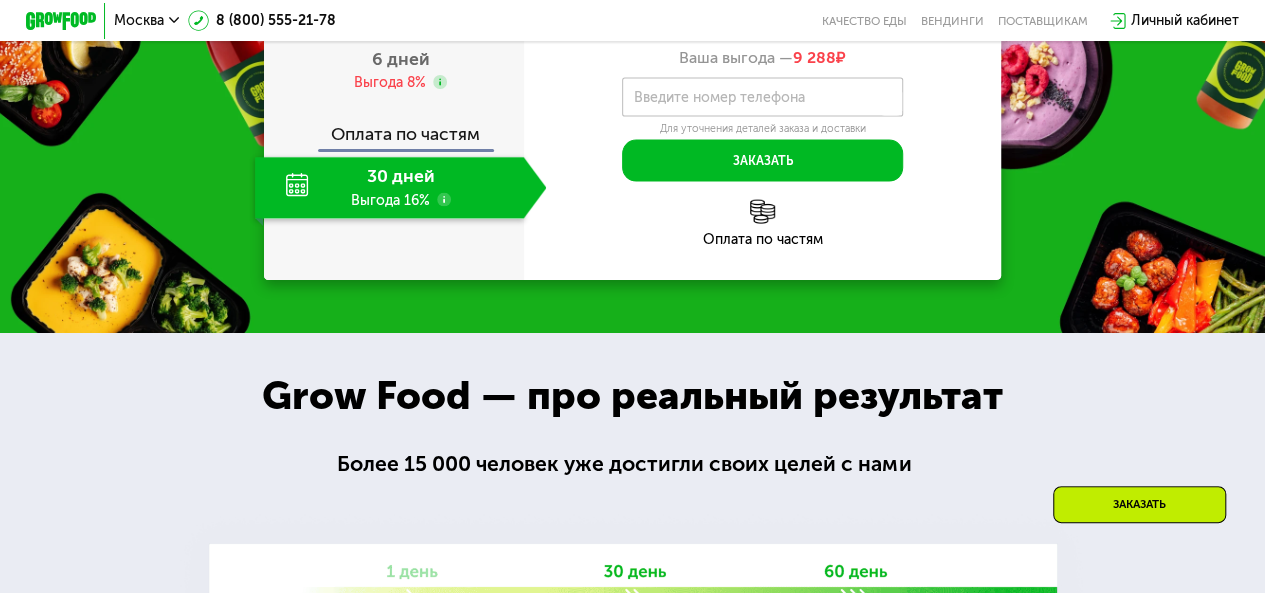 click on "Введите номер телефона" at bounding box center [718, 98] 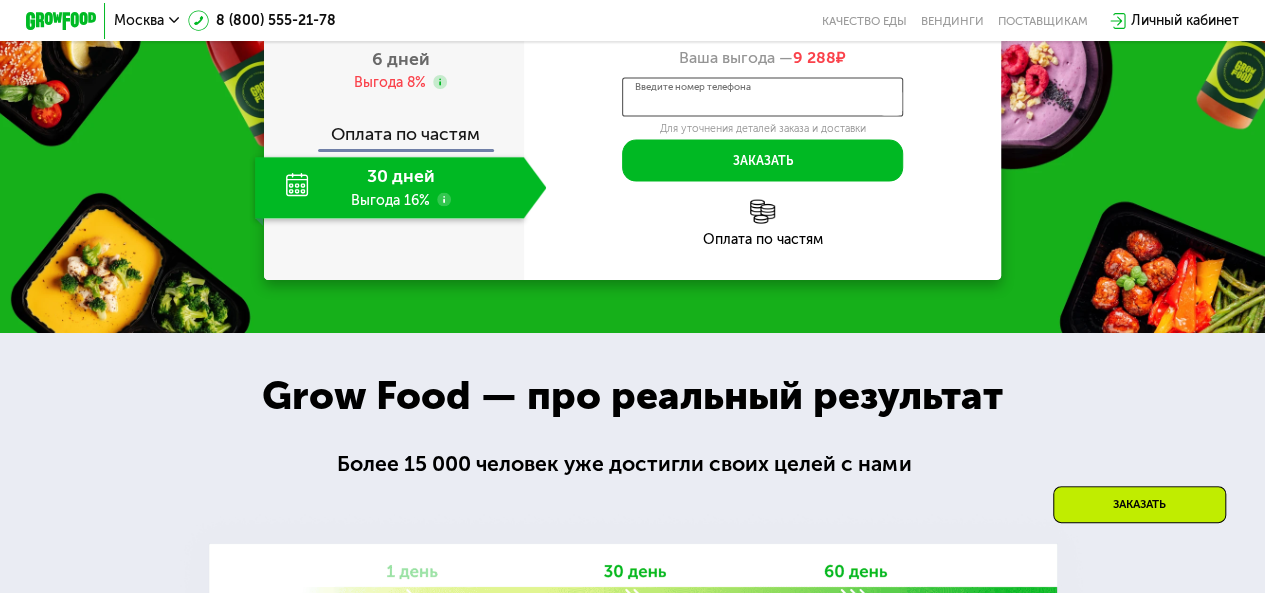 click on "Введите номер телефона" at bounding box center (762, 98) 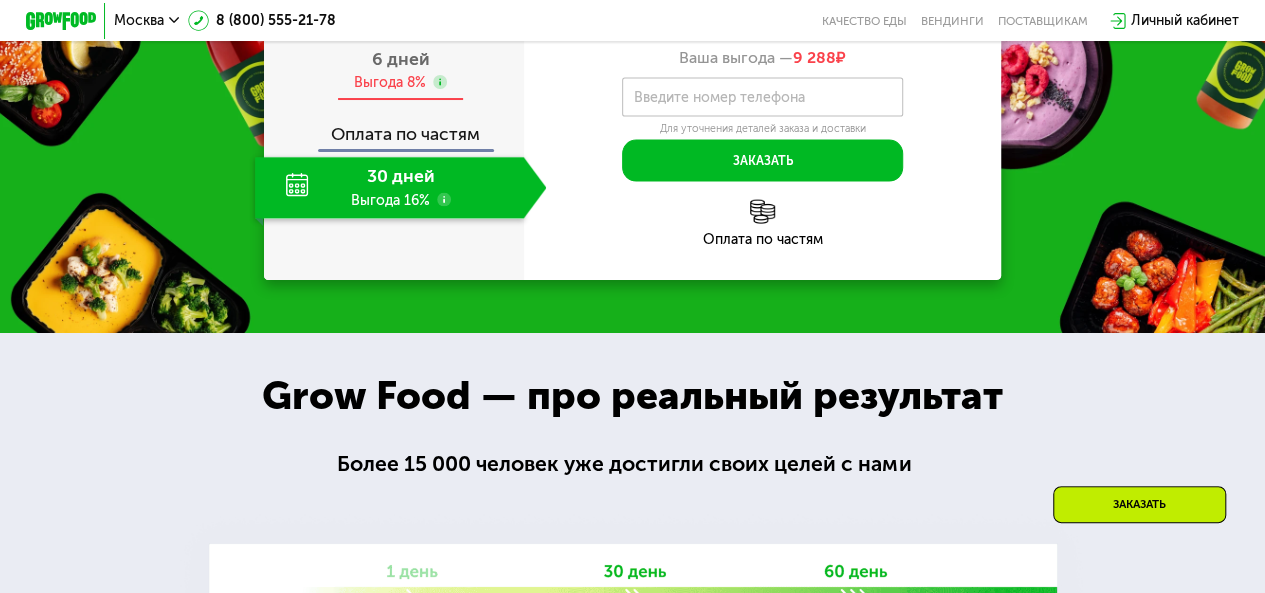 click on "6 дней" at bounding box center [401, 59] 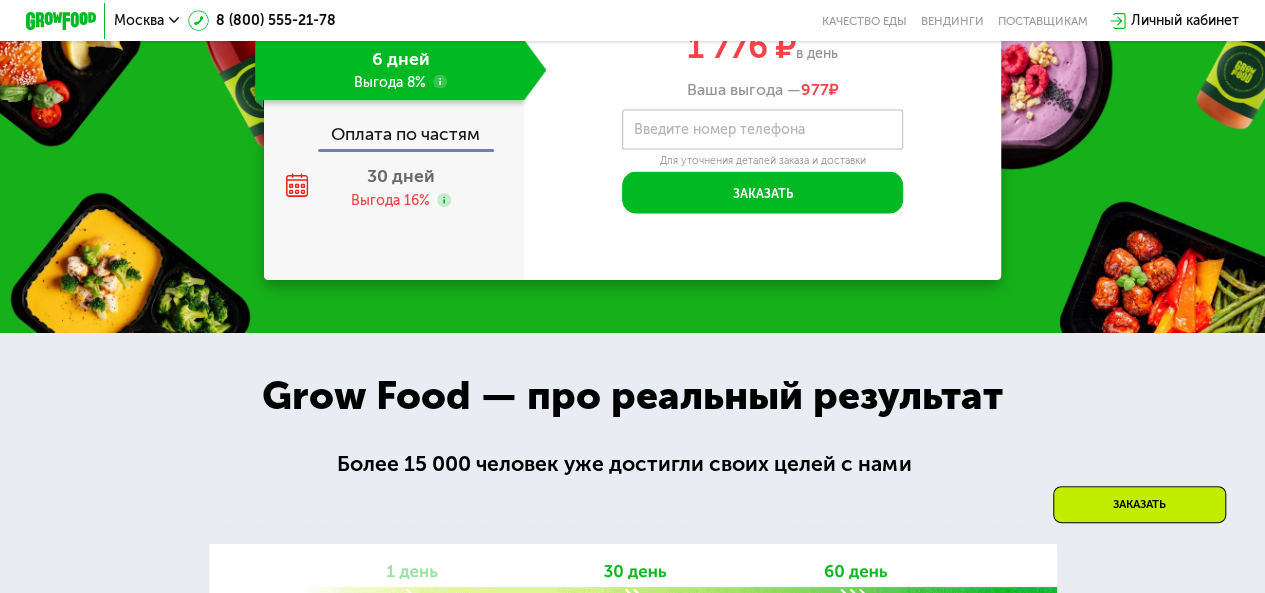 click on "Оплата по частям" 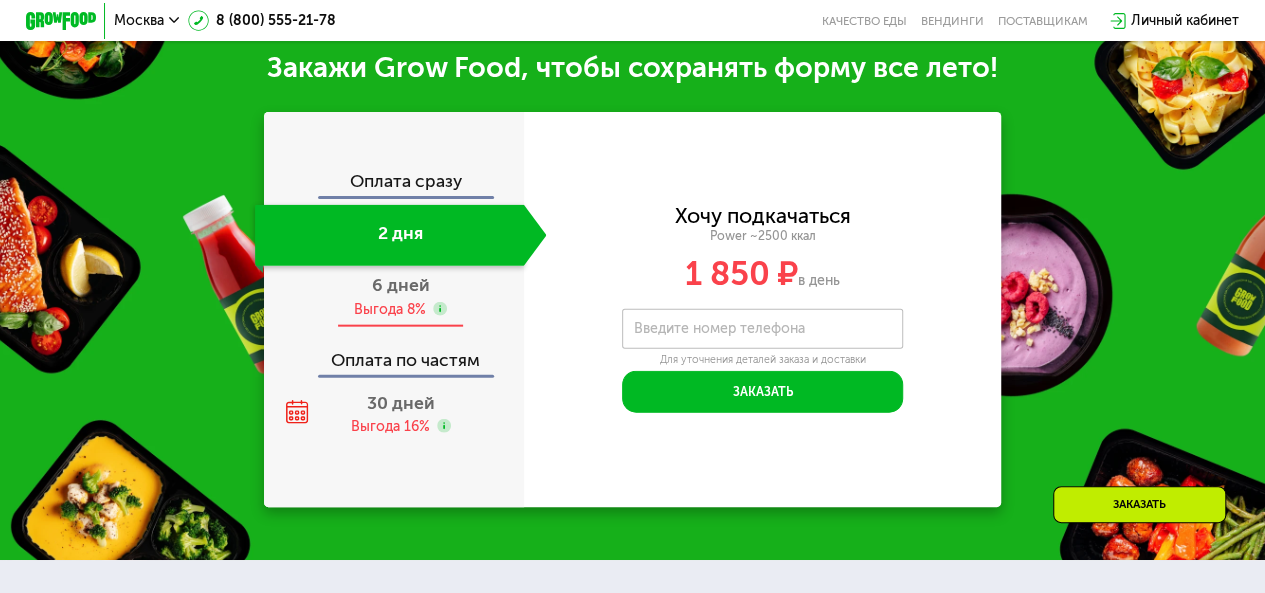 click on "Выгода 8%" at bounding box center [390, 309] 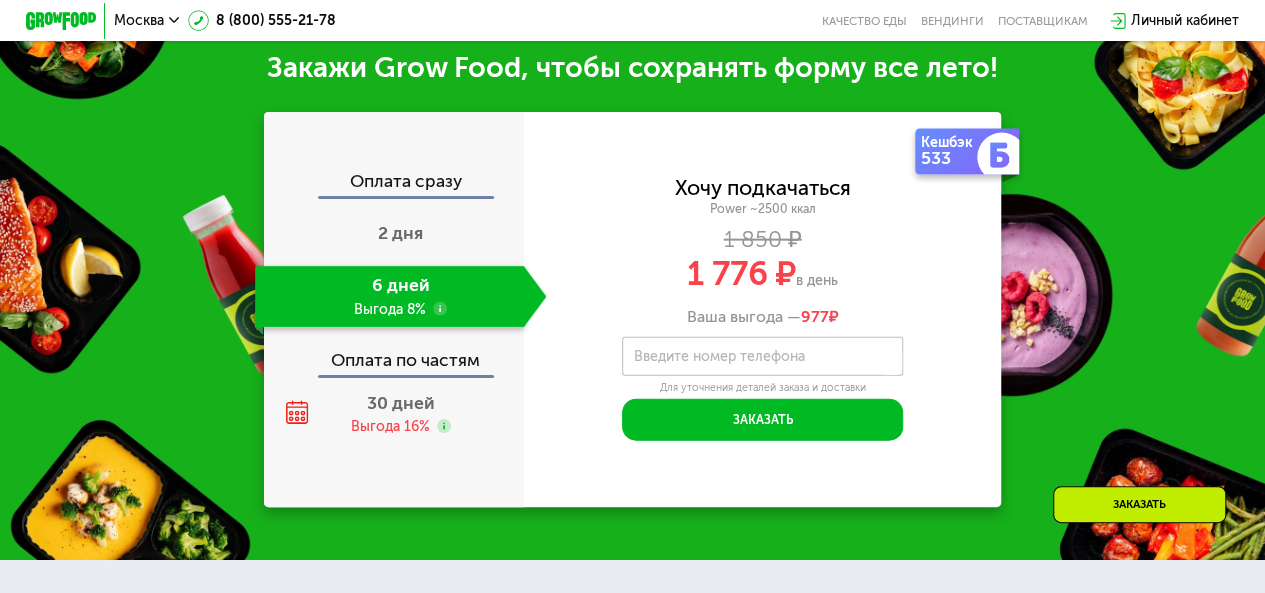 click on "Введите номер телефона" at bounding box center [718, 357] 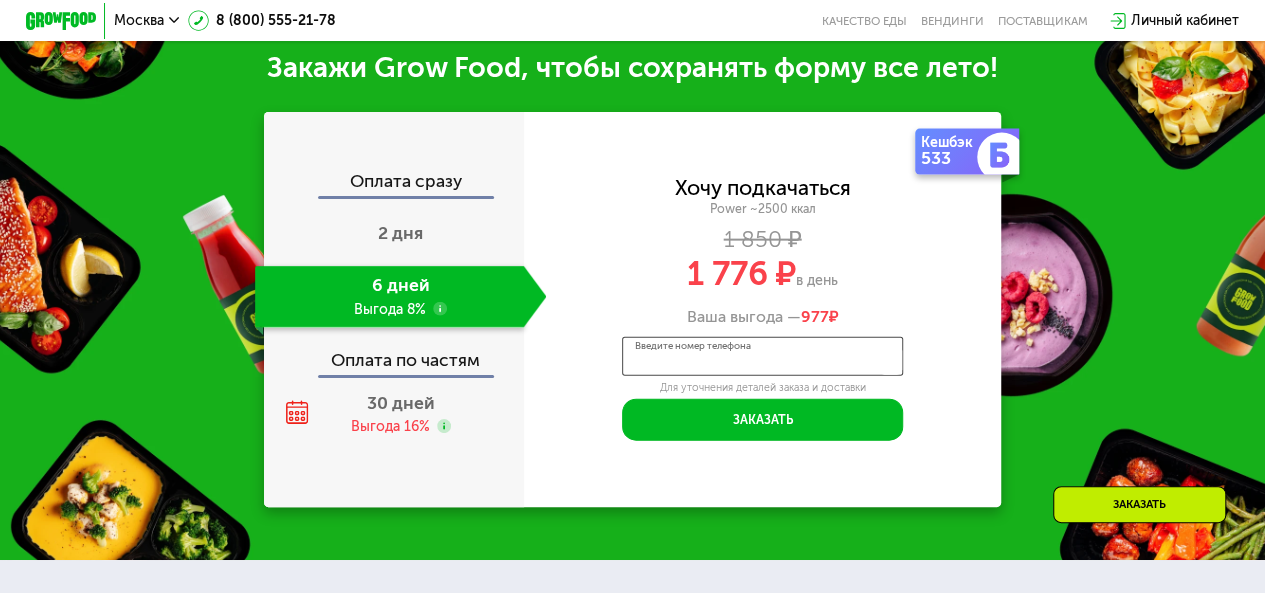click on "Введите номер телефона" at bounding box center (762, 357) 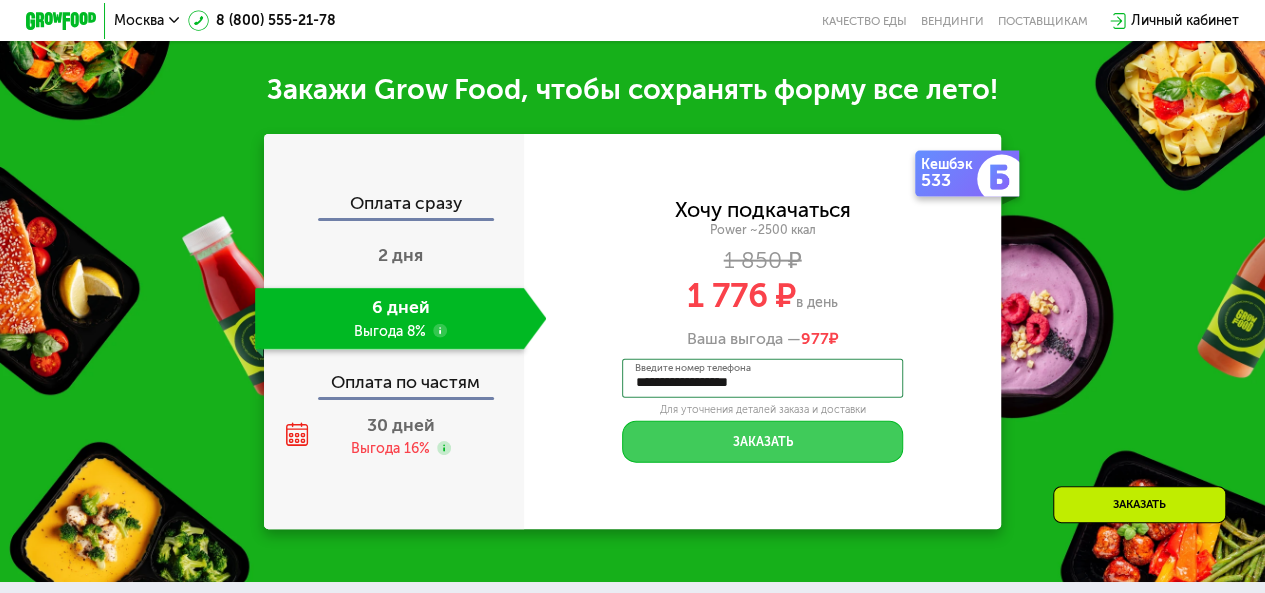 type on "**********" 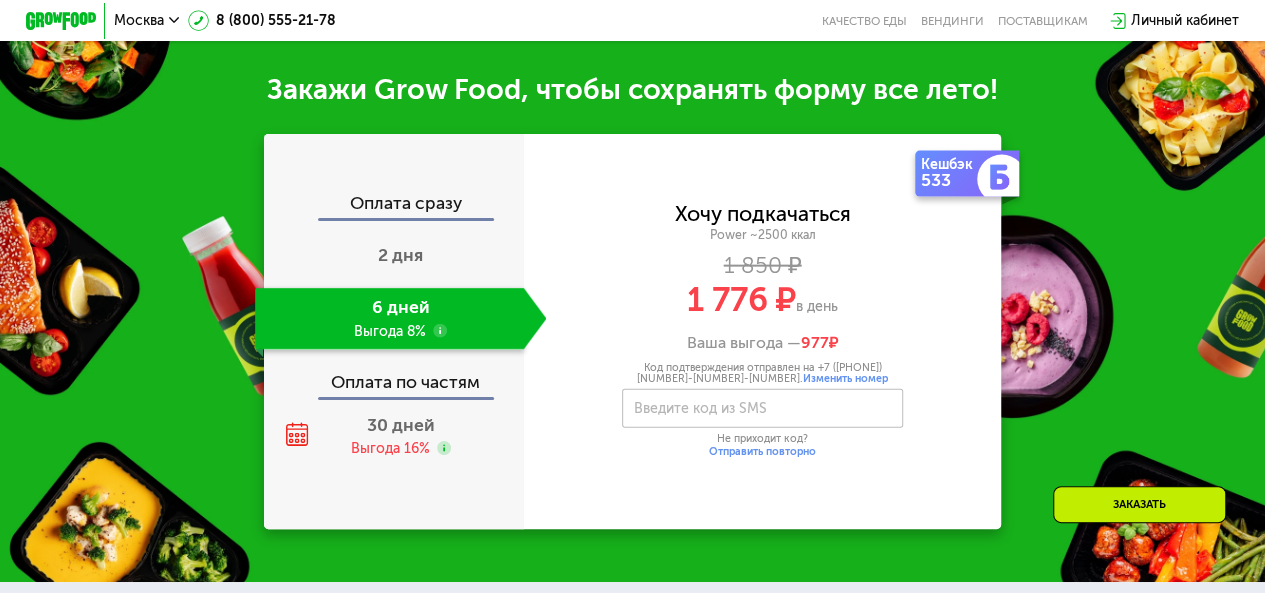 click on "Отправить повторно" at bounding box center [762, 452] 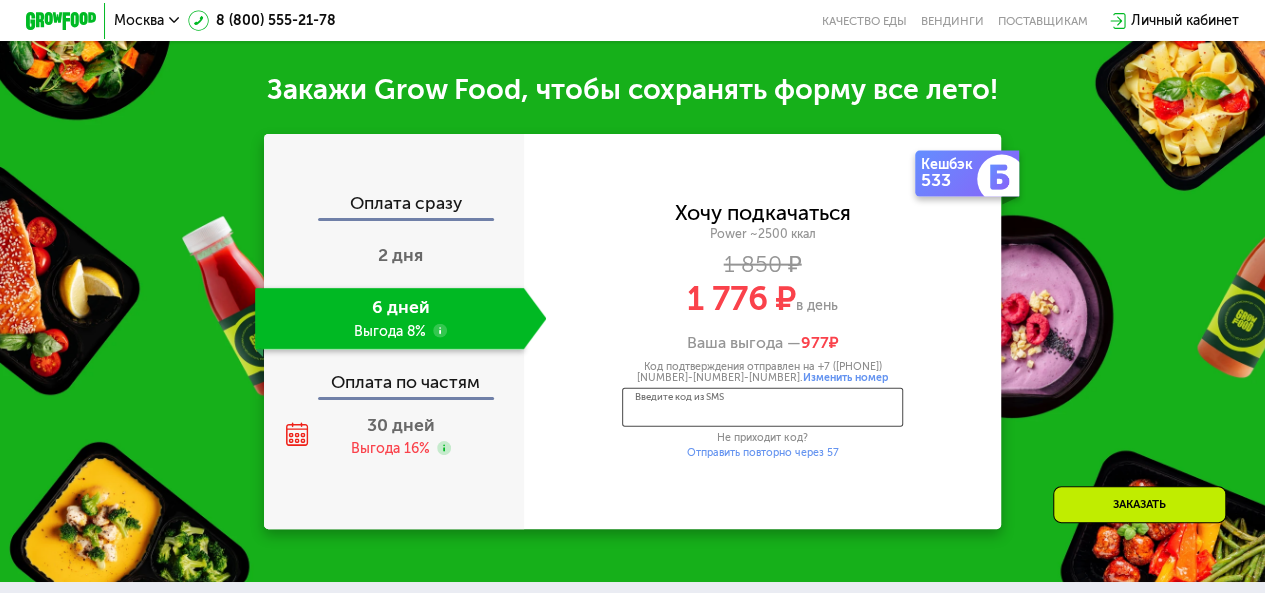 click on "Введите код из SMS" at bounding box center [762, 408] 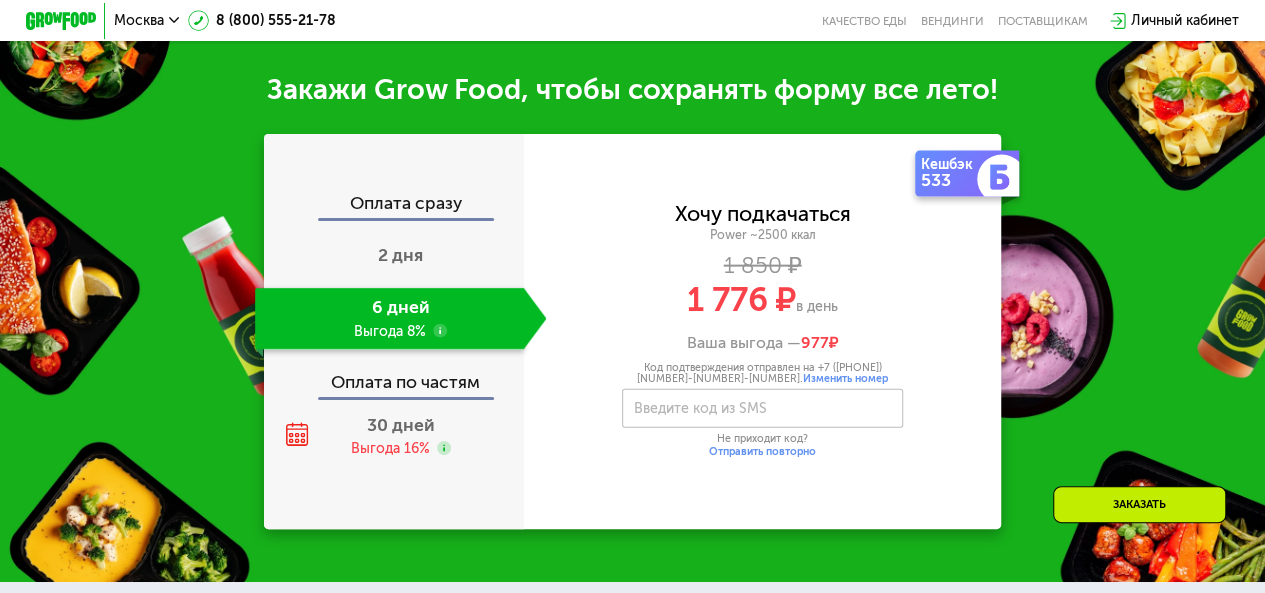 click on "**********" at bounding box center (763, 331) 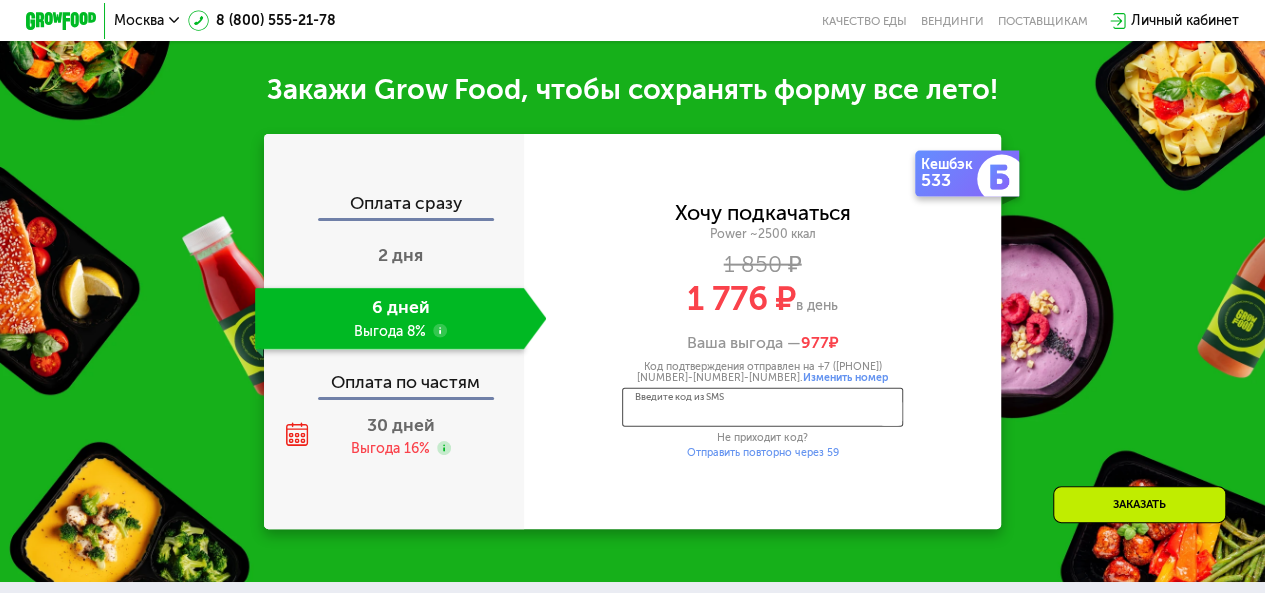 click on "Введите код из SMS" at bounding box center (762, 408) 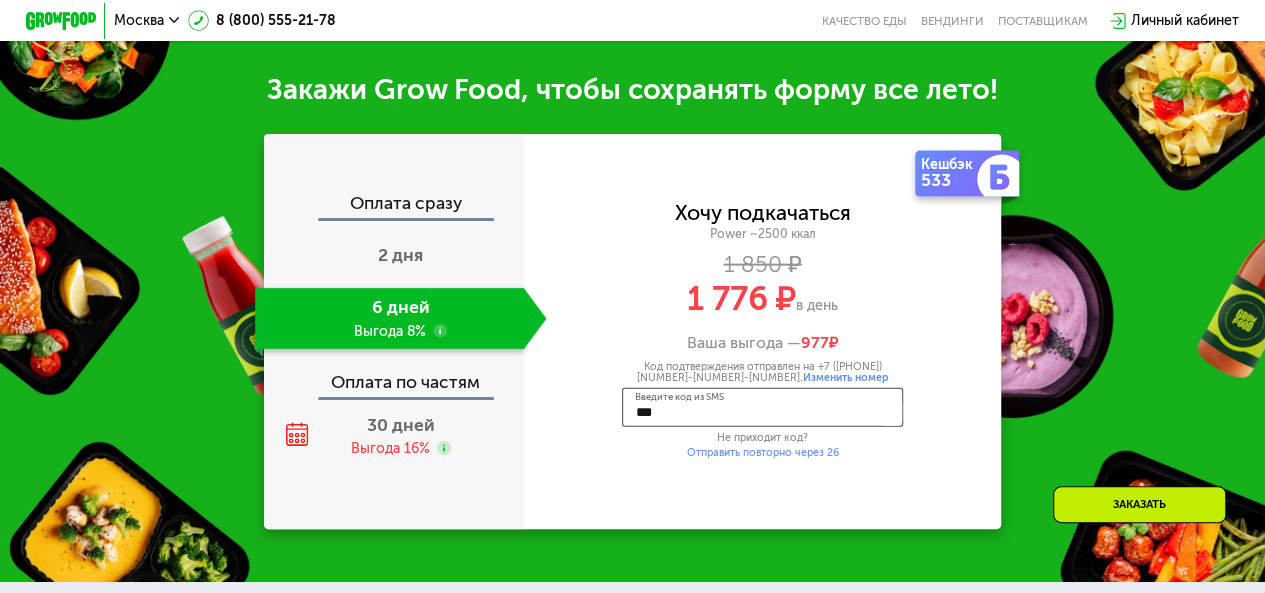 type on "****" 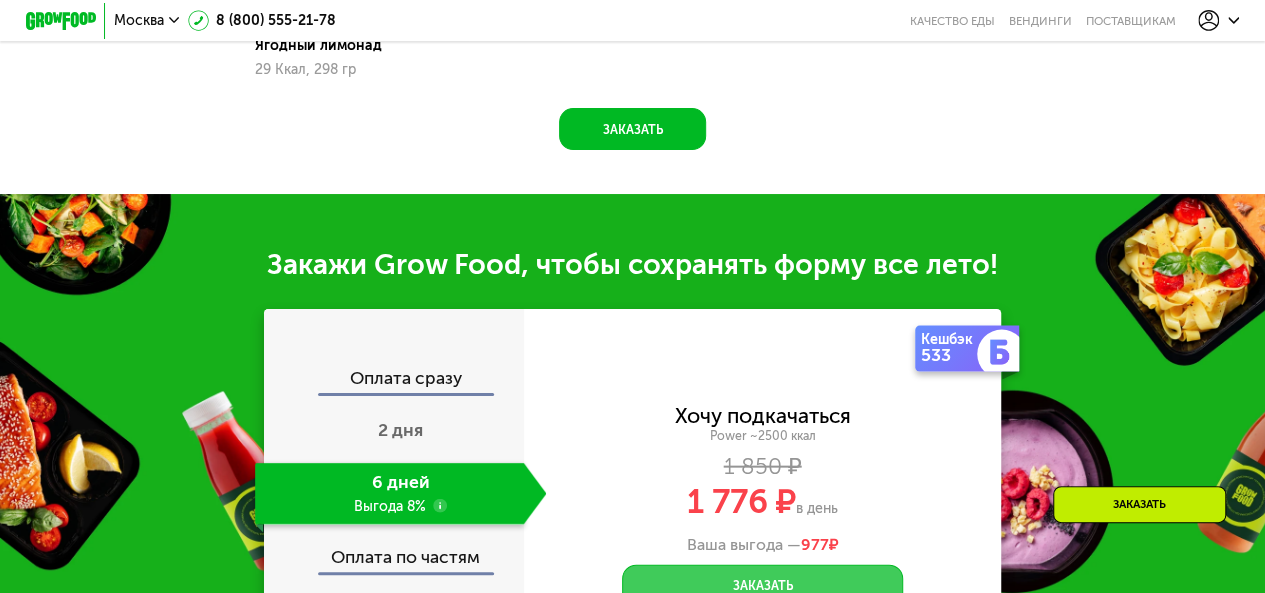 scroll, scrollTop: 1982, scrollLeft: 0, axis: vertical 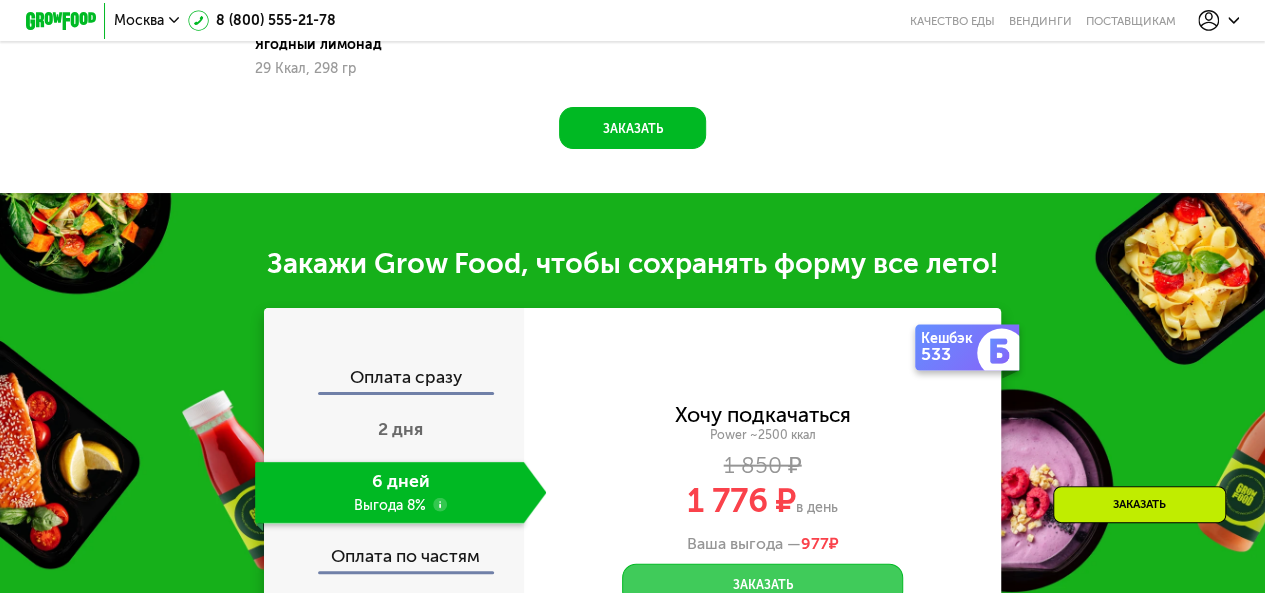 click on "Заказать" at bounding box center [762, 585] 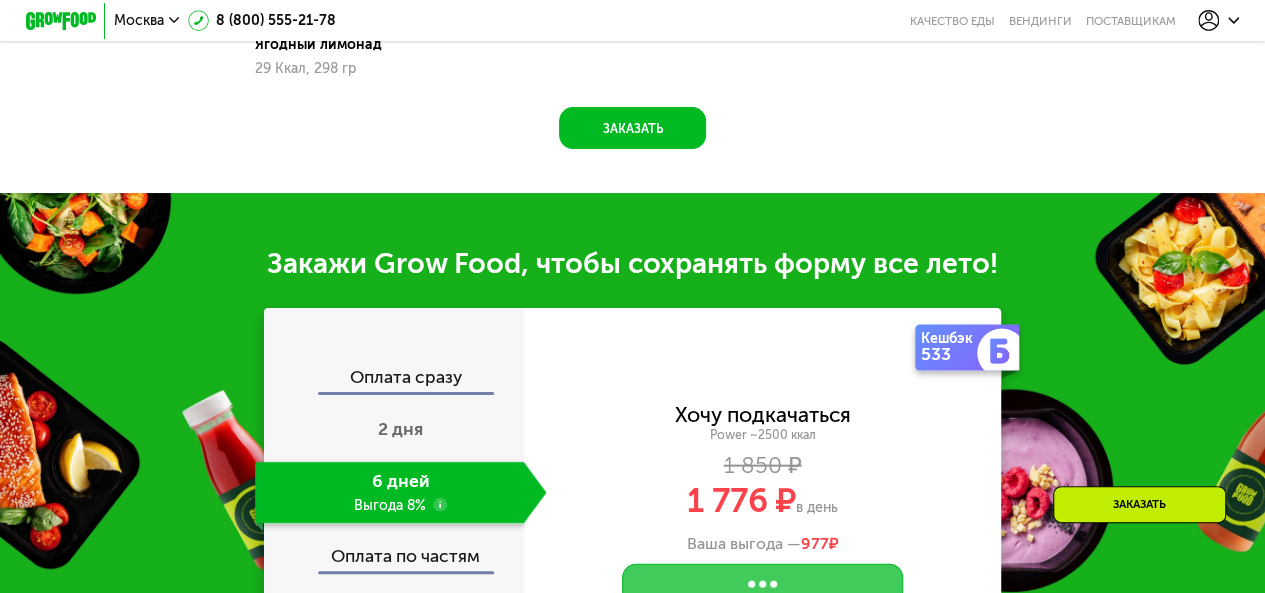 scroll, scrollTop: 2232, scrollLeft: 0, axis: vertical 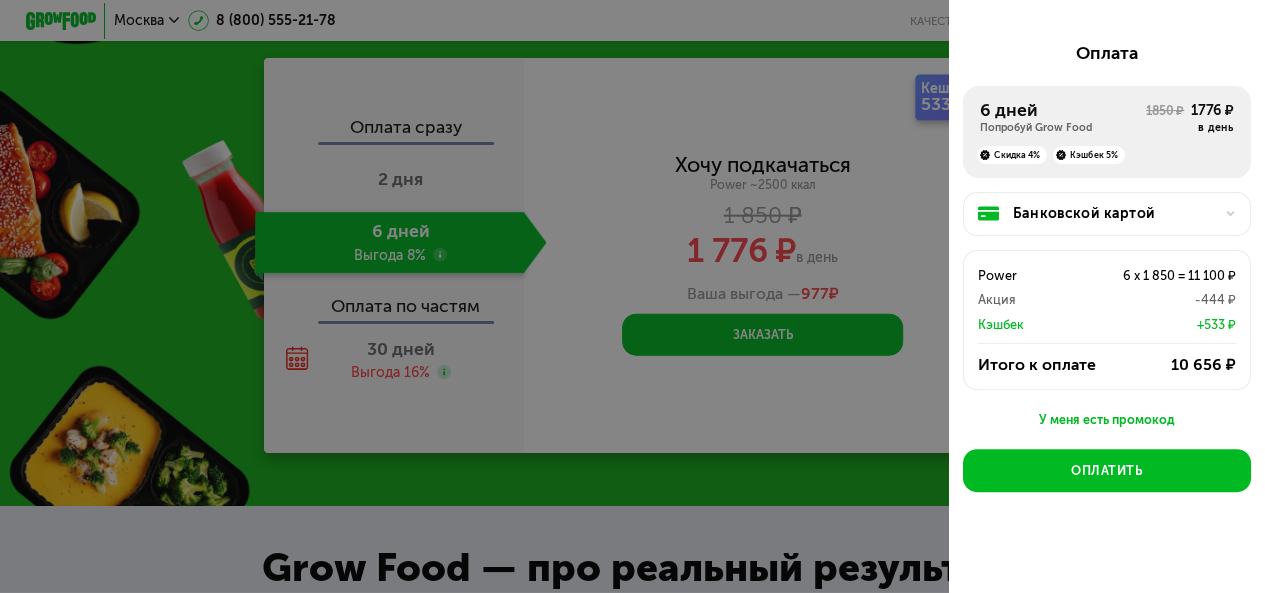 click on "У меня есть промокод" at bounding box center [1107, 420] 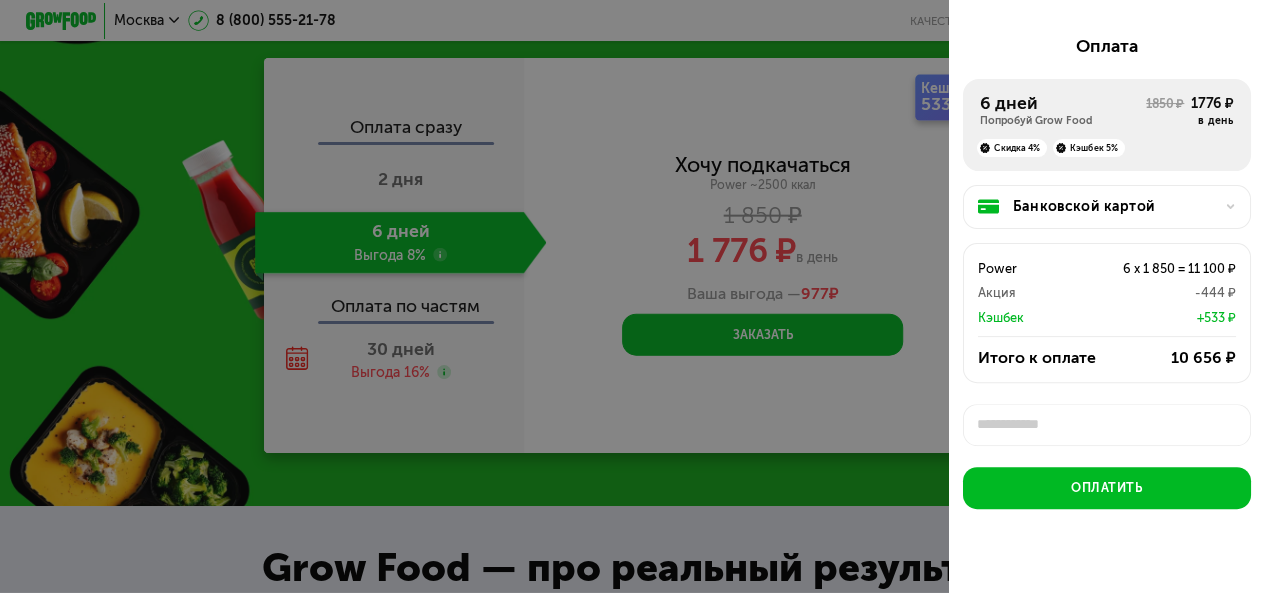 scroll, scrollTop: 212, scrollLeft: 0, axis: vertical 